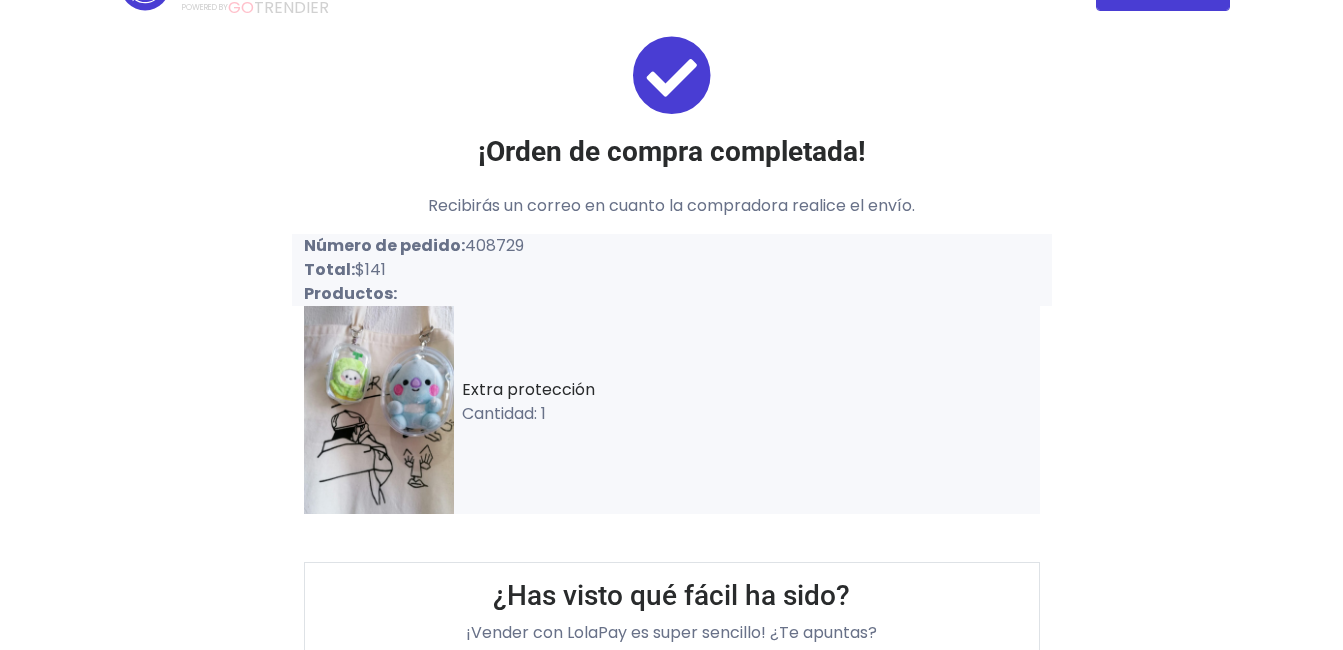 scroll, scrollTop: 143, scrollLeft: 0, axis: vertical 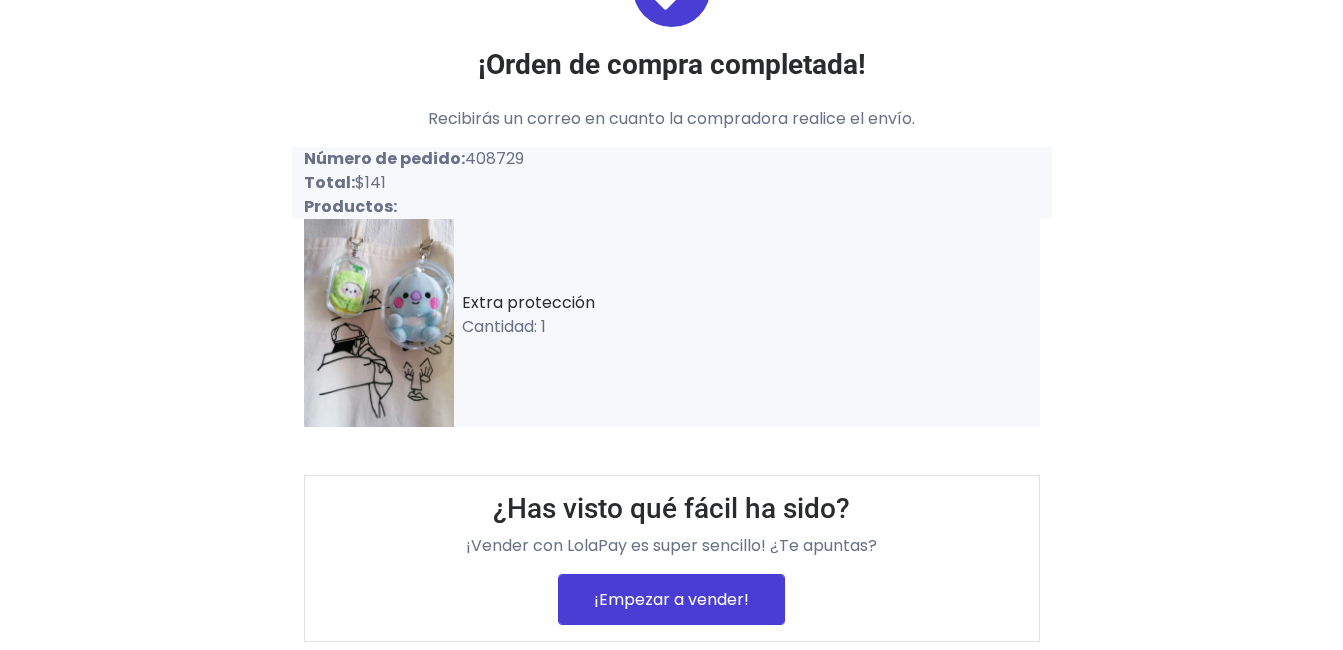 click at bounding box center [379, 323] 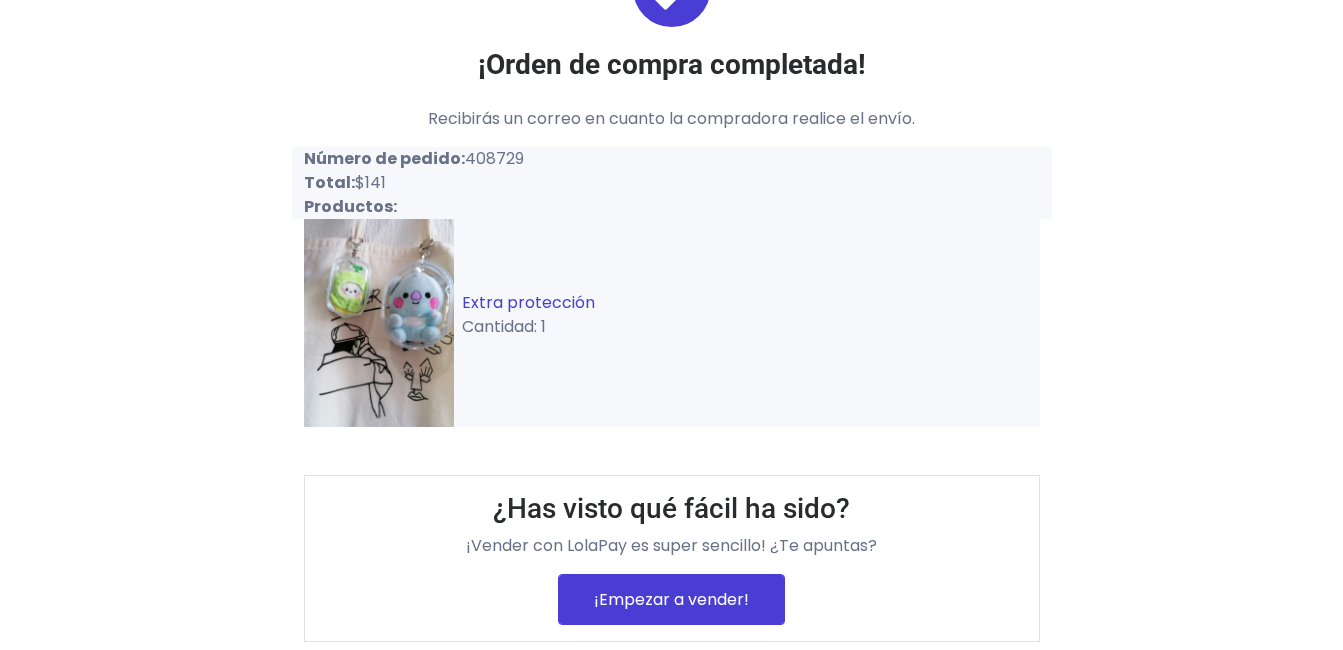click on "Extra protección" at bounding box center (528, 302) 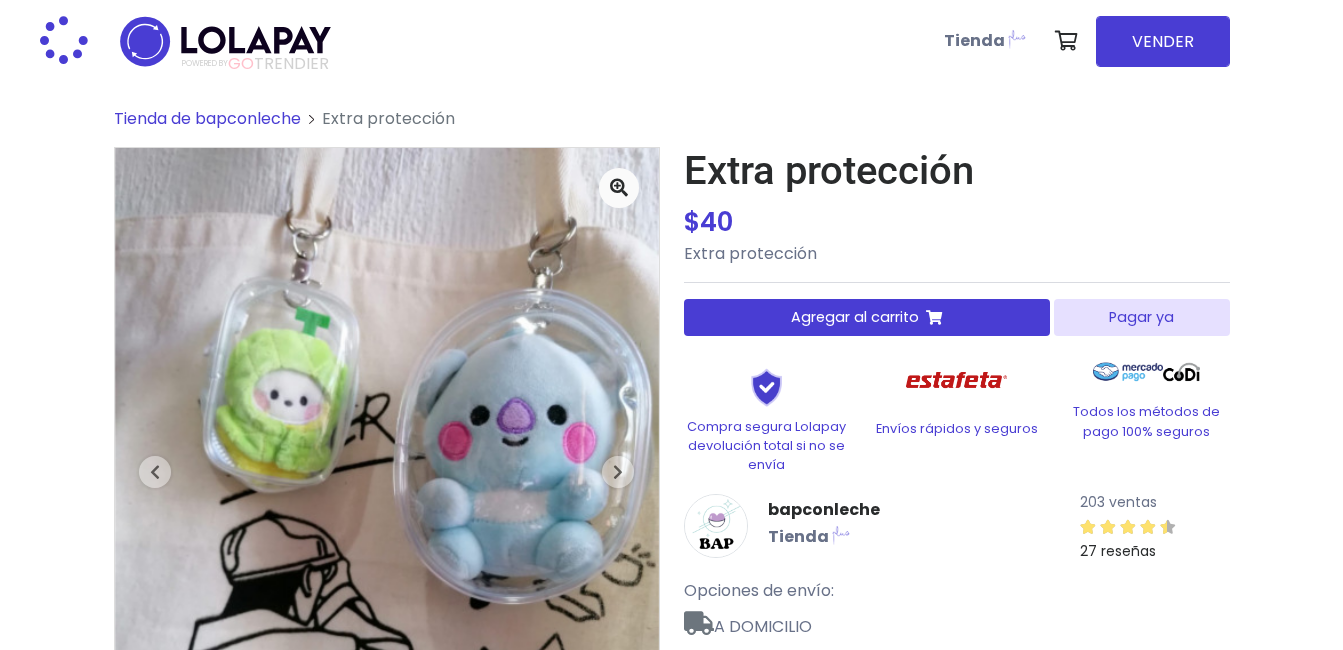 scroll, scrollTop: 0, scrollLeft: 0, axis: both 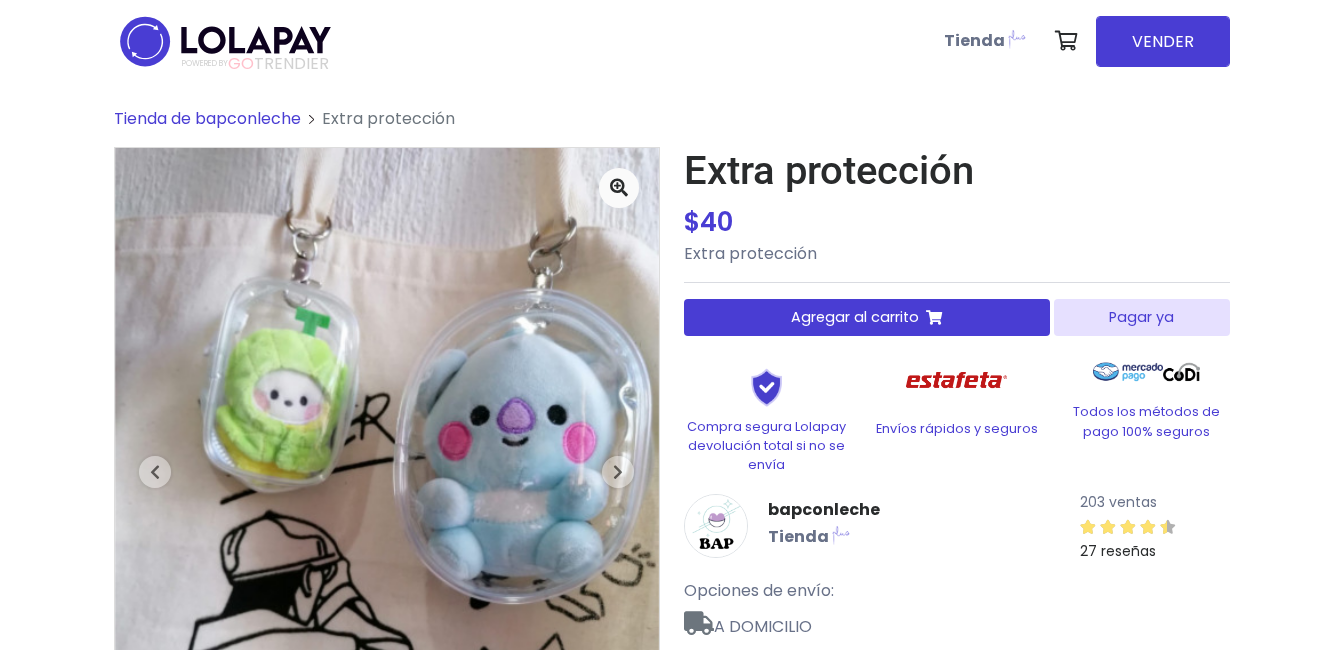 click on "Pagar ya" at bounding box center [1141, 317] 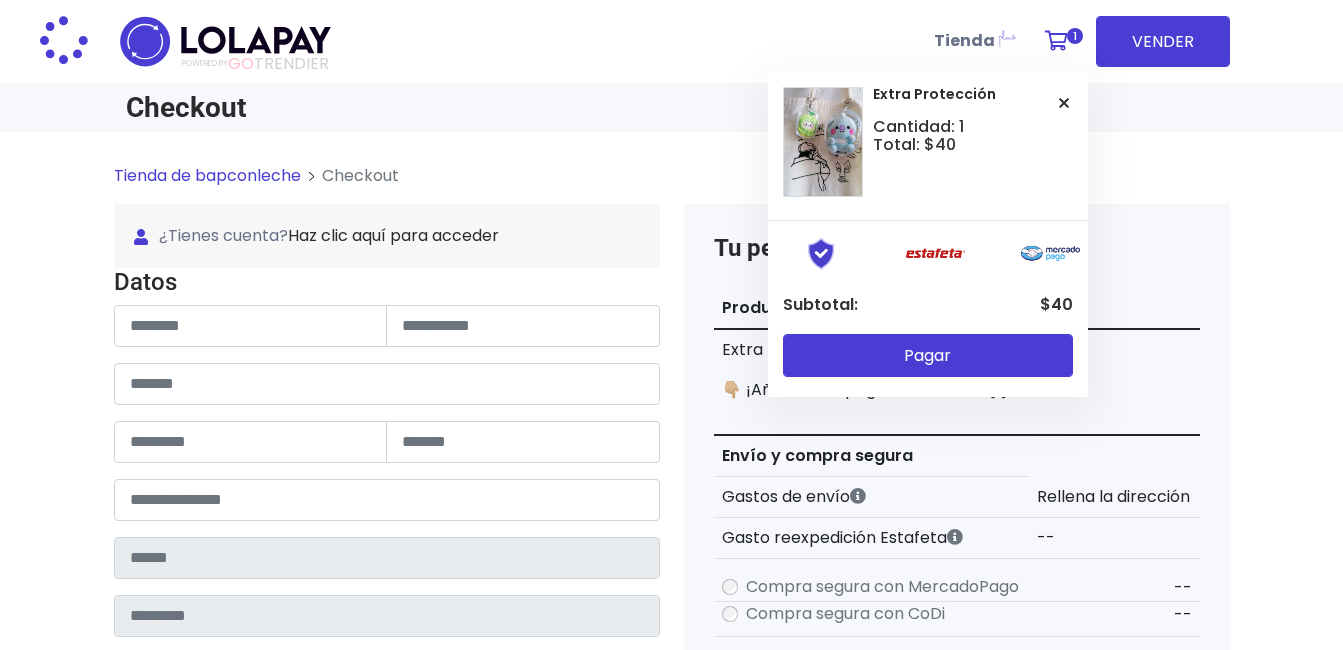 scroll, scrollTop: 0, scrollLeft: 0, axis: both 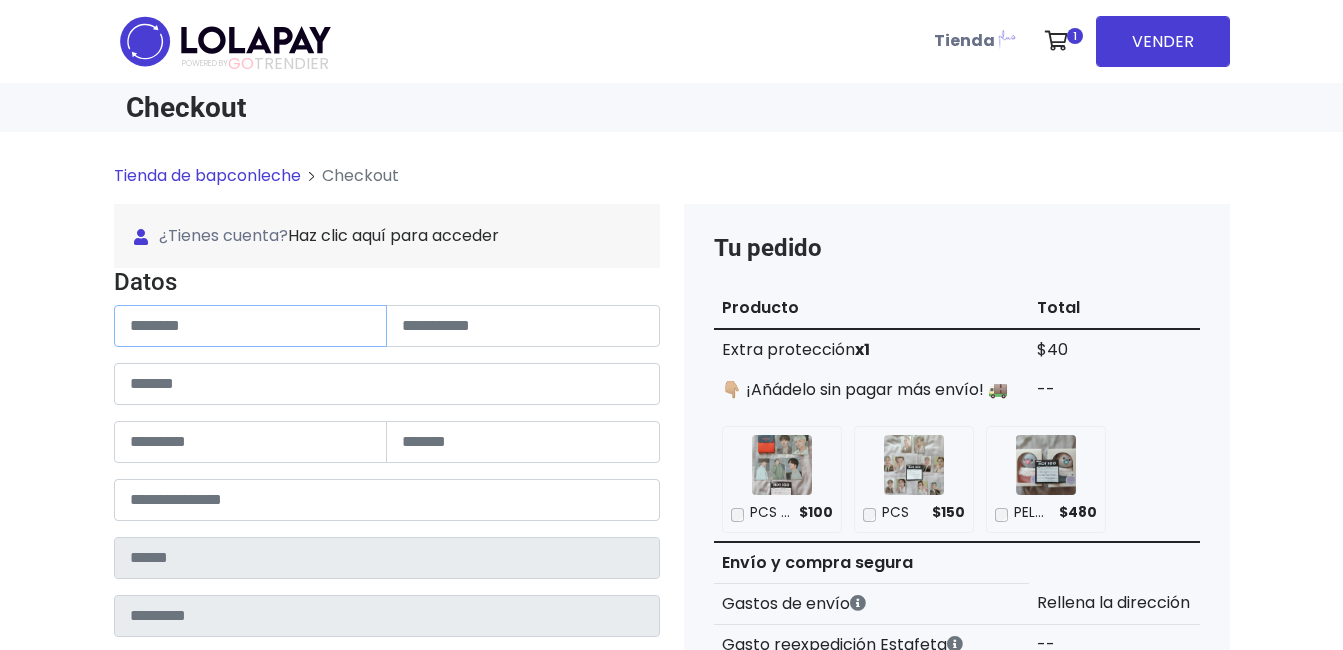 paste on "**********" 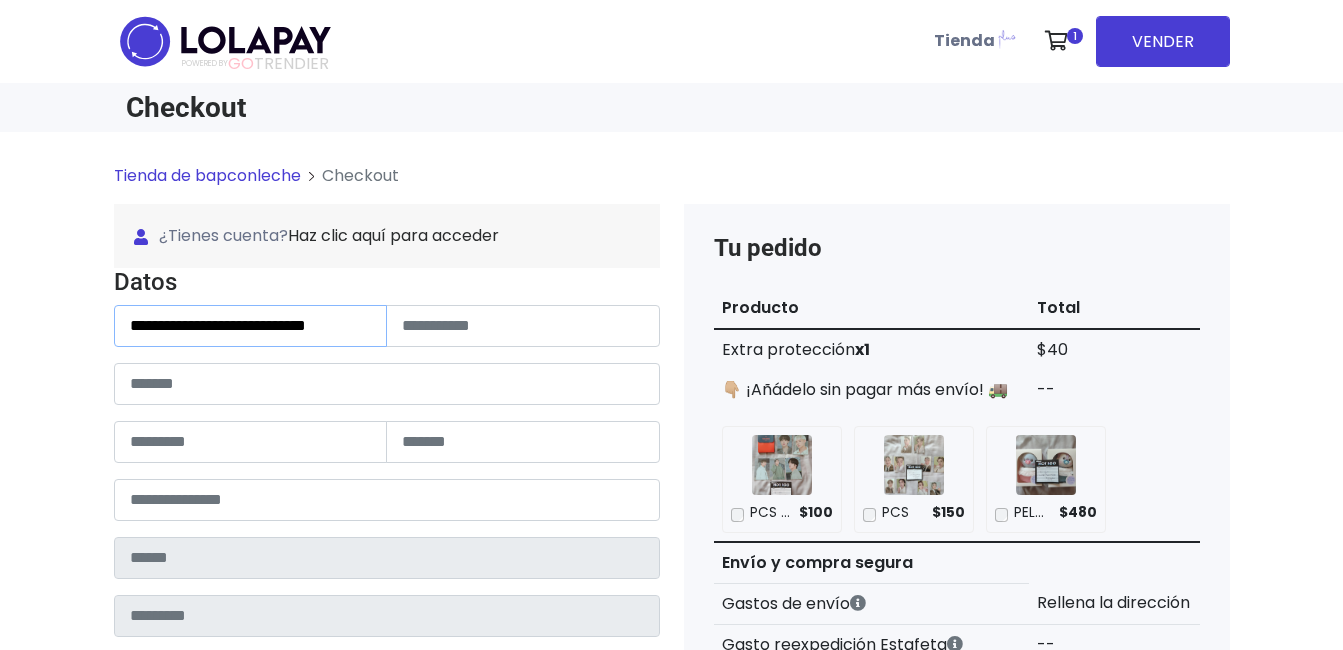 click on "**********" at bounding box center (387, 326) 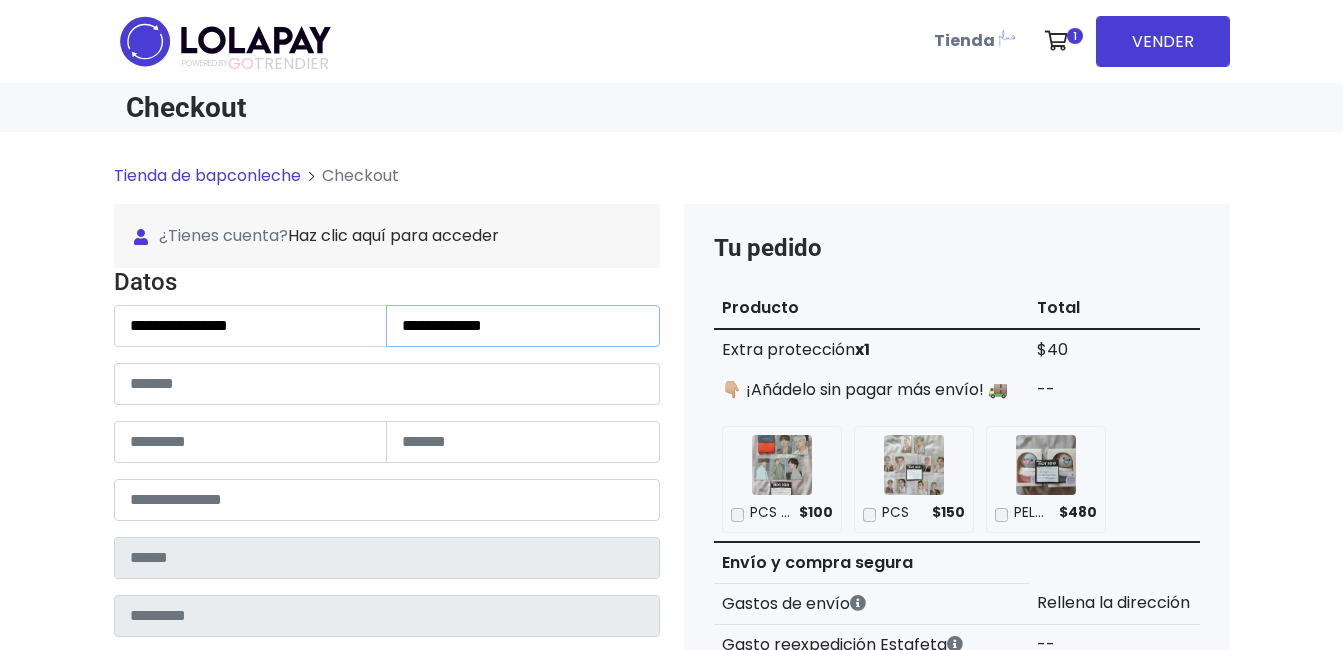 type on "**********" 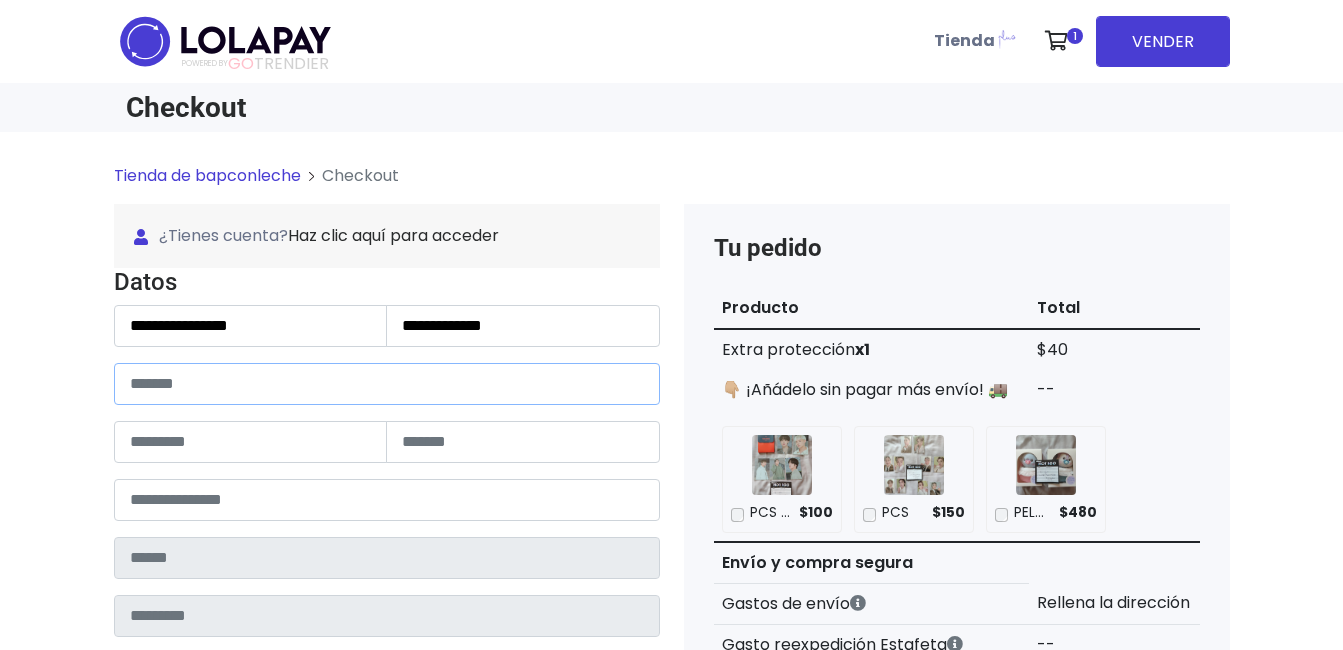 paste on "**********" 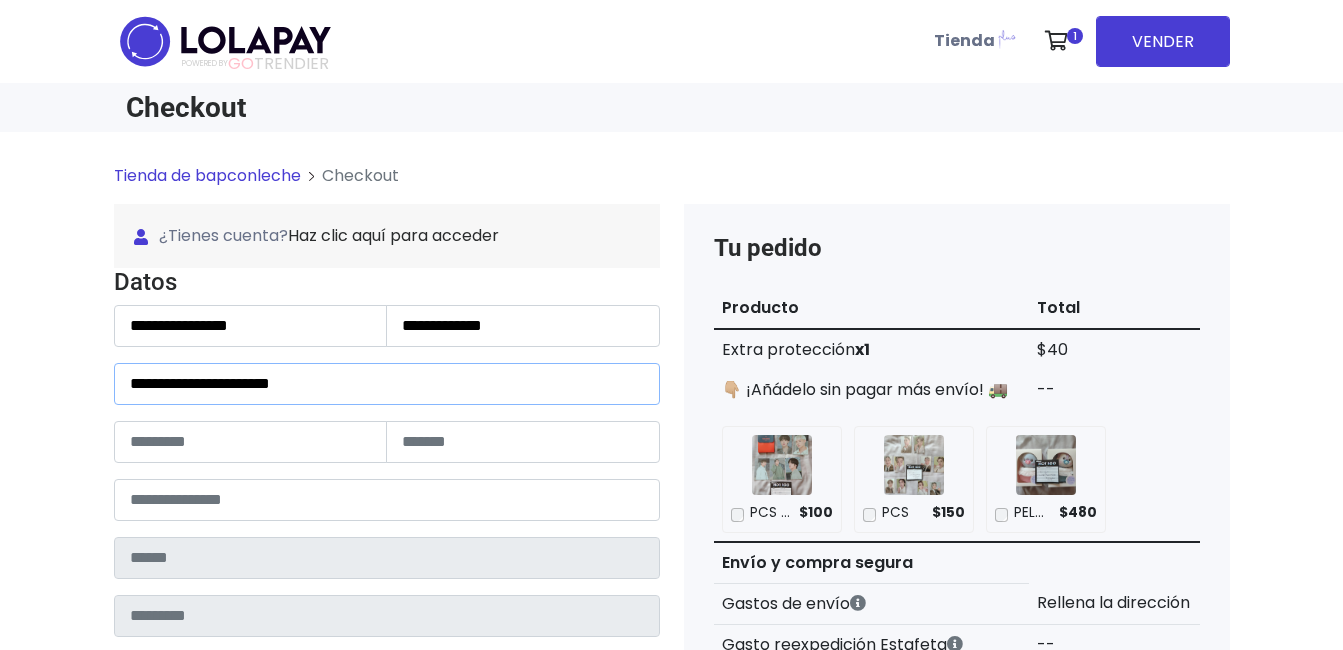 drag, startPoint x: 291, startPoint y: 388, endPoint x: 351, endPoint y: 388, distance: 60 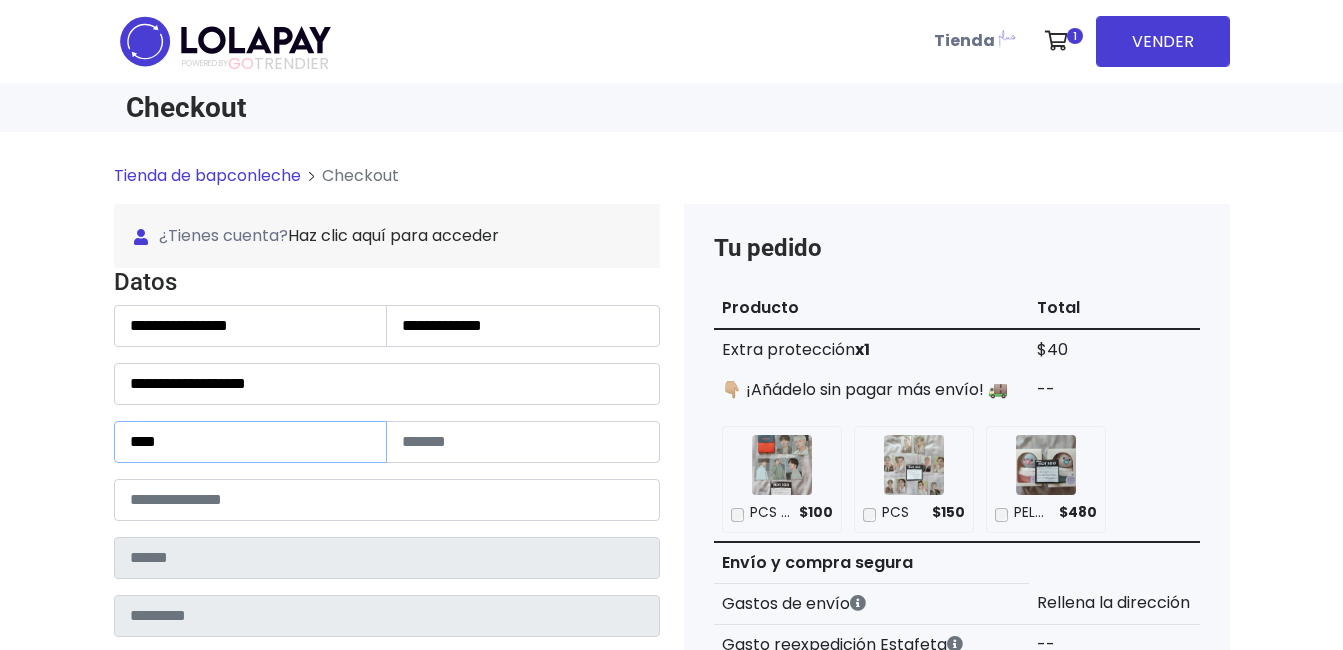 type on "****" 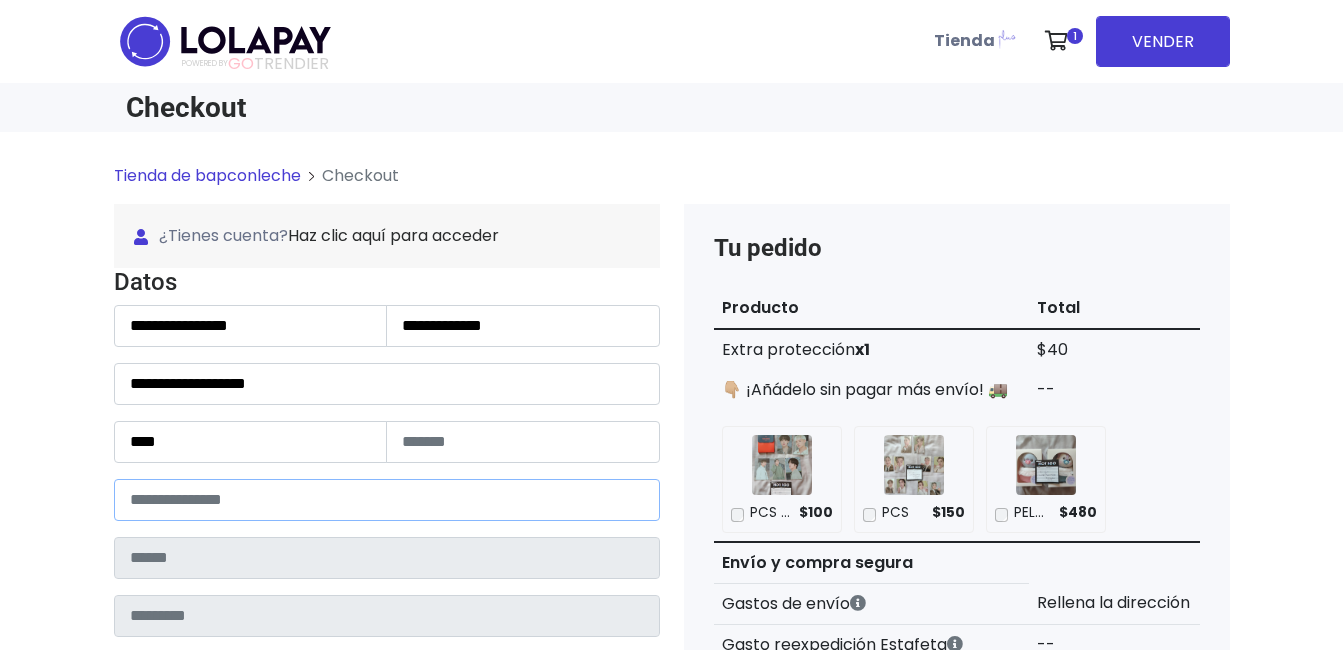 paste on "*****" 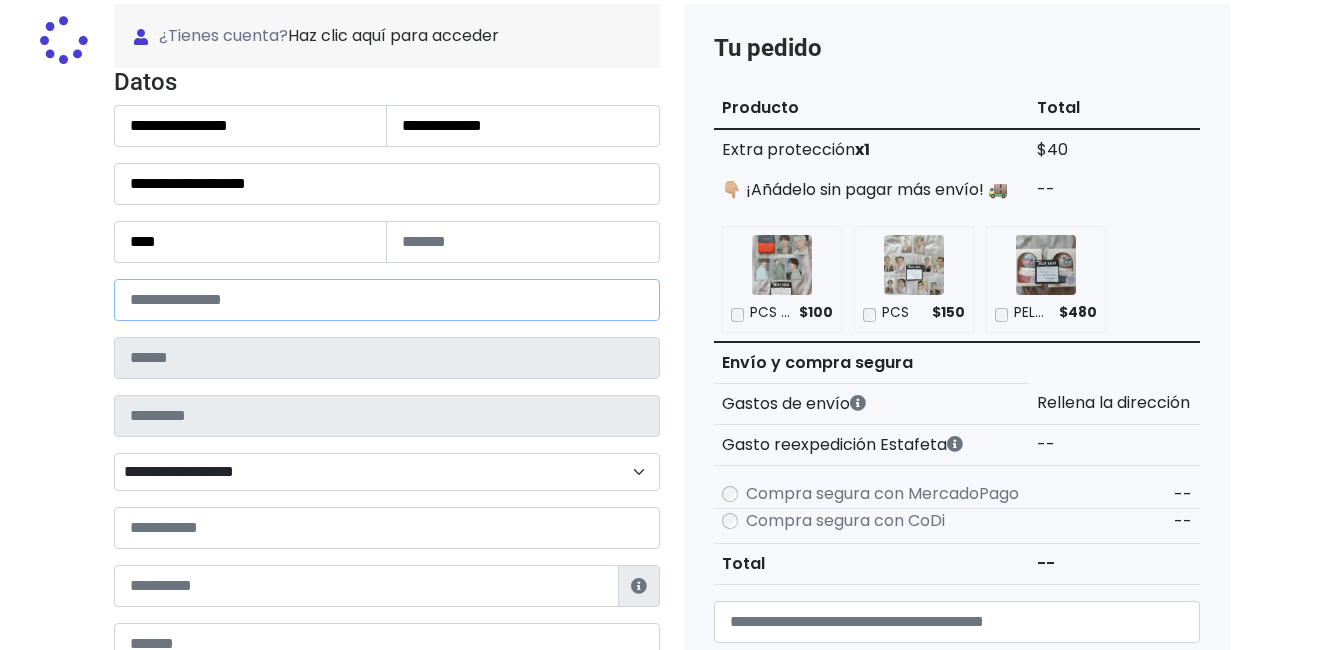 type on "*******" 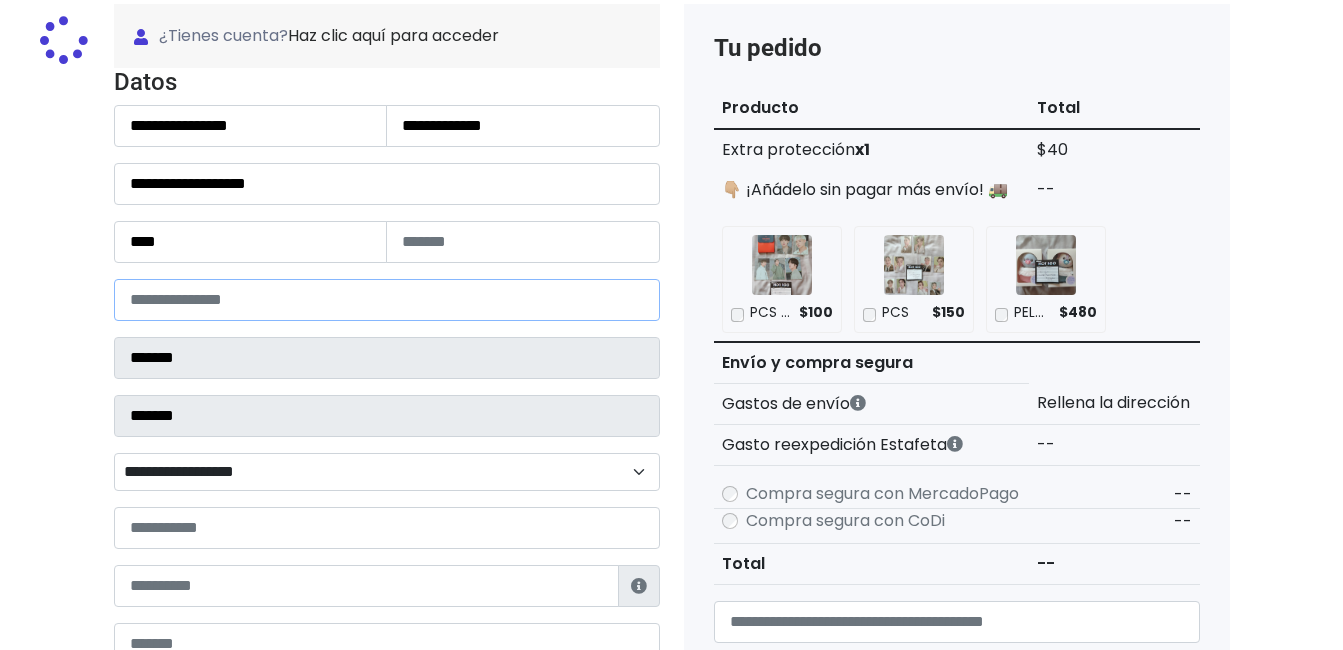select 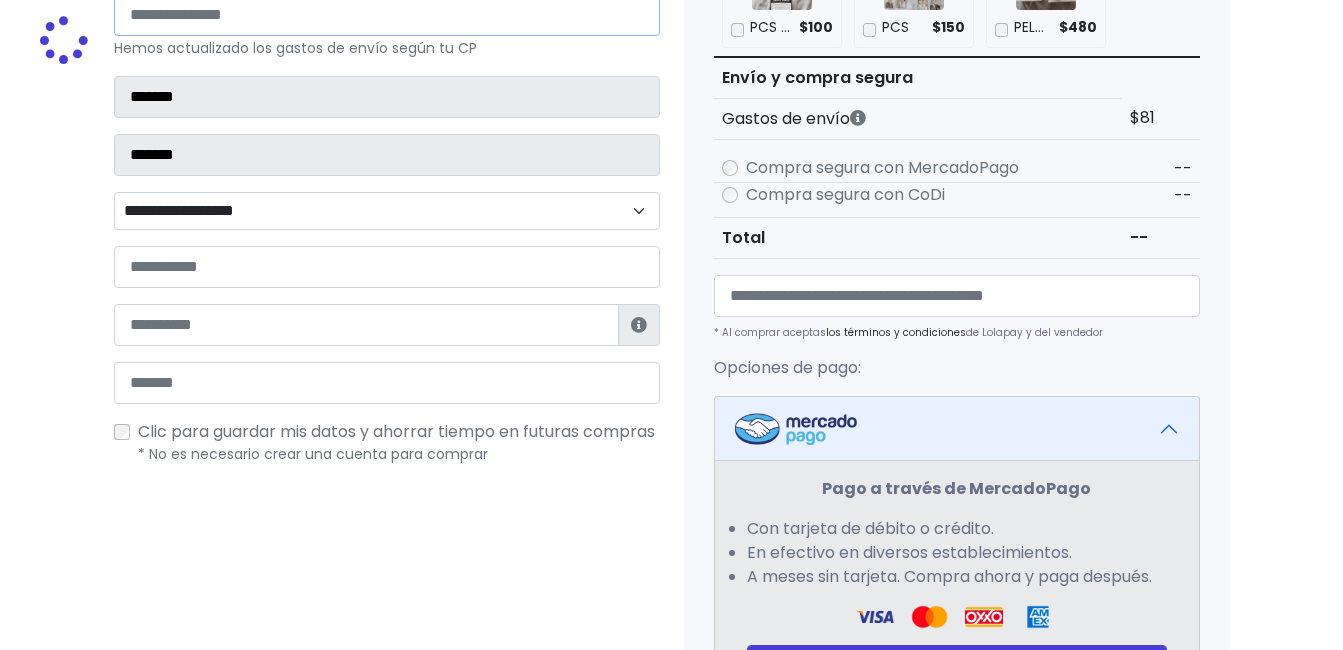 scroll, scrollTop: 500, scrollLeft: 0, axis: vertical 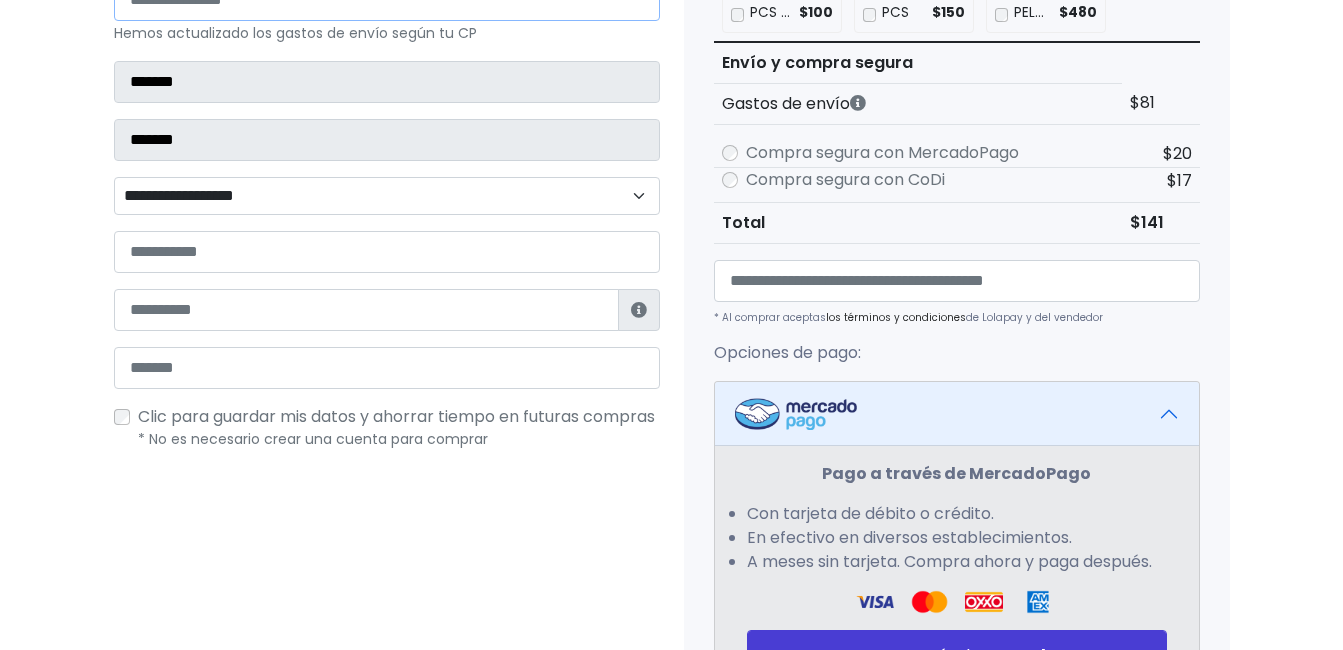 type on "*****" 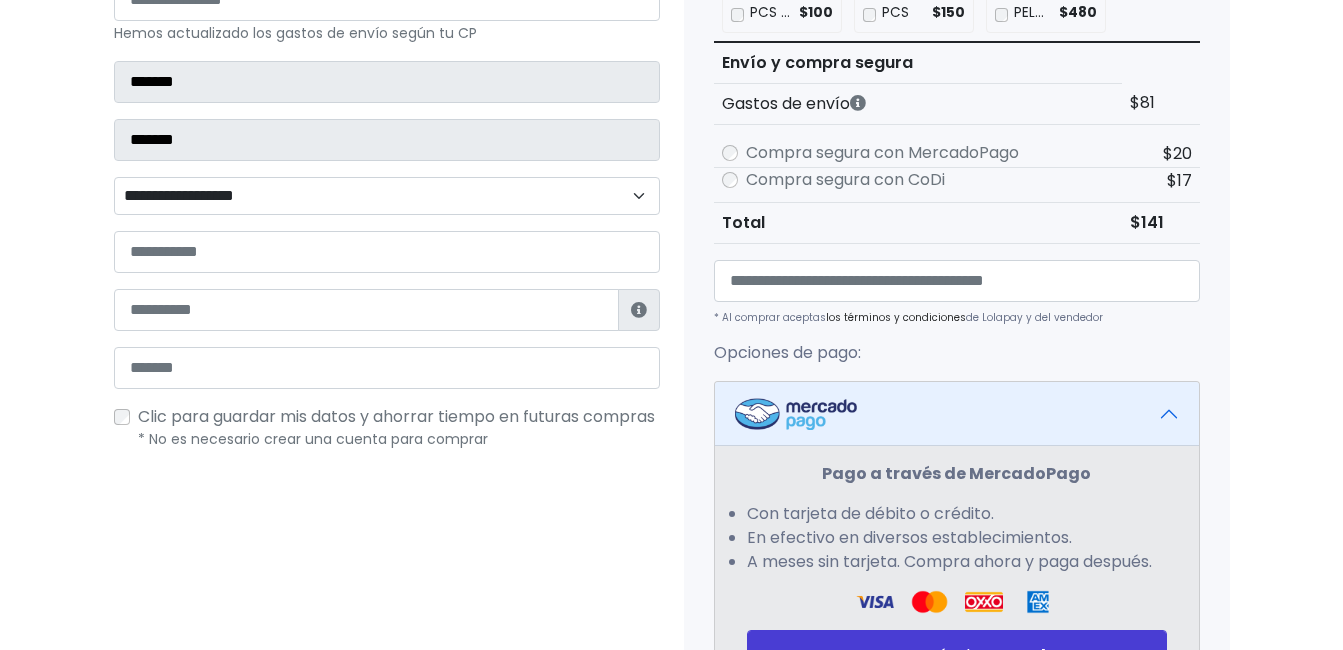 click on "**********" at bounding box center (387, 196) 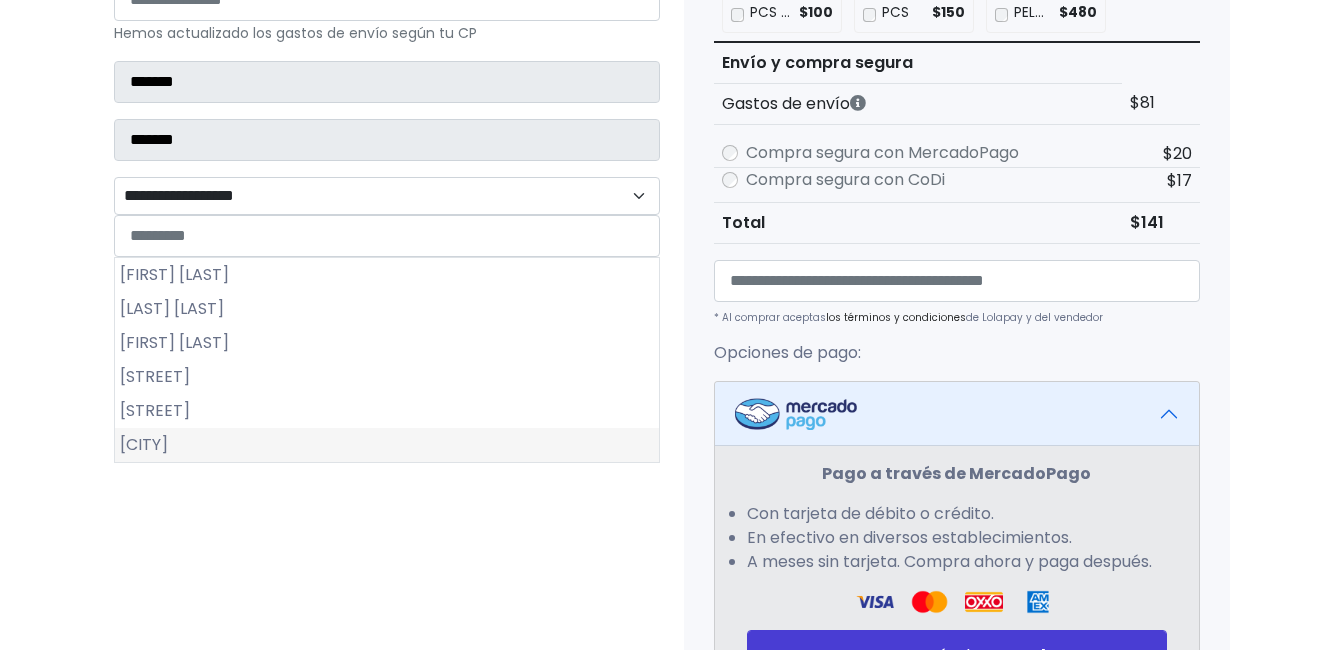 click on "Victoria de Durango Centro" at bounding box center (387, 445) 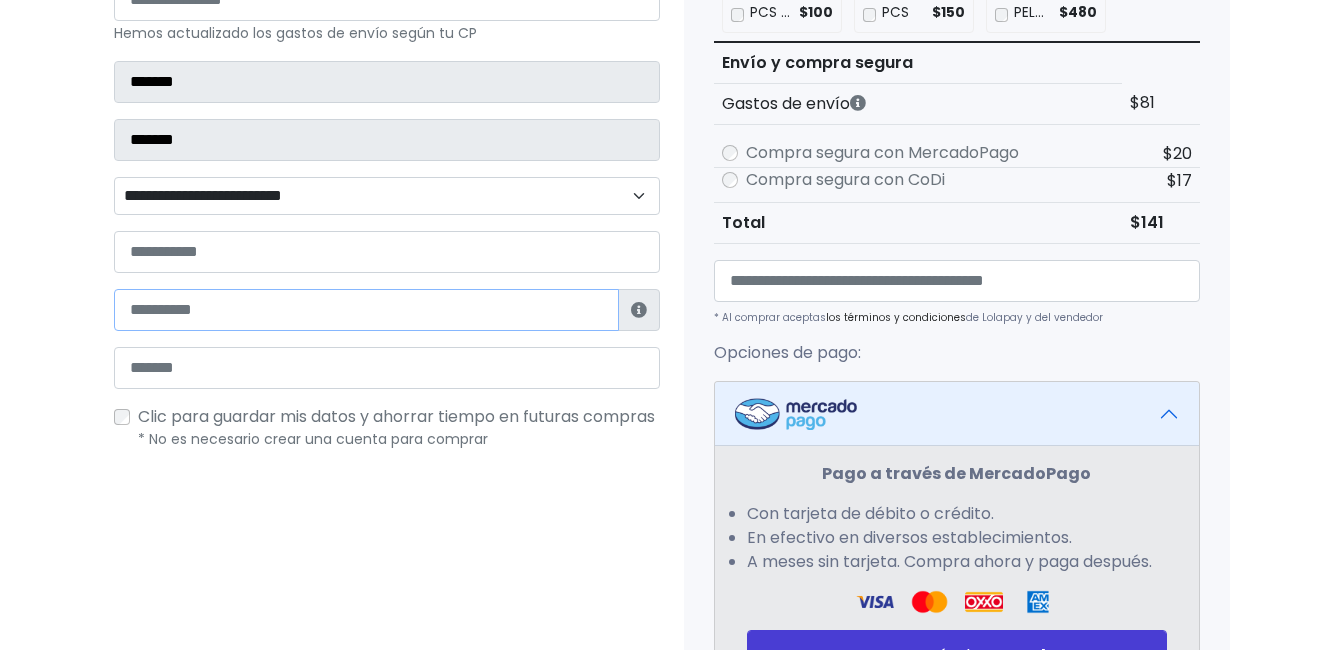 paste on "**********" 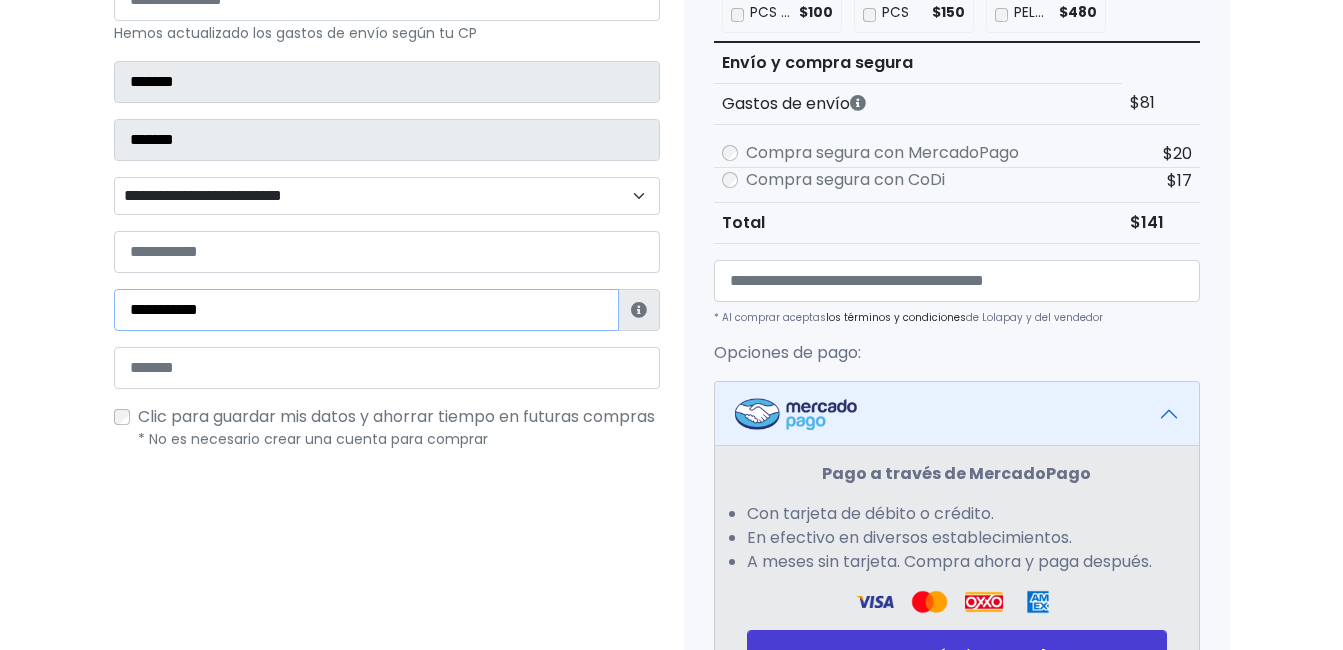 type on "**********" 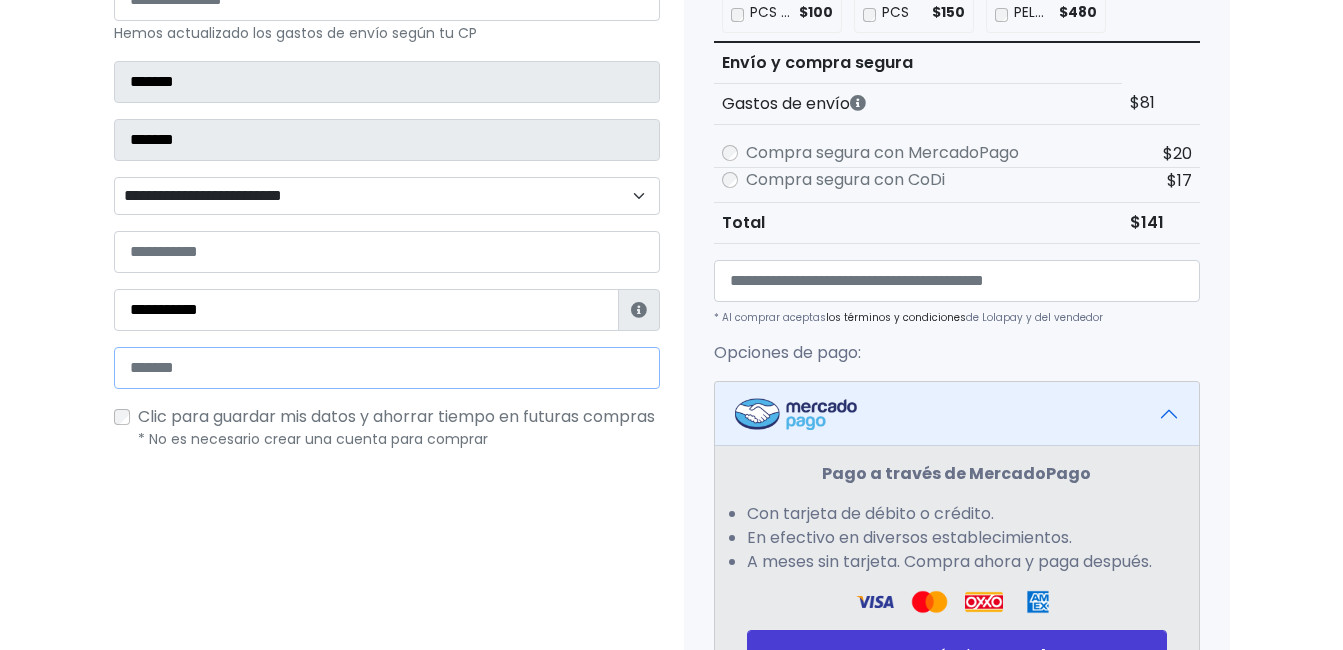 paste on "**********" 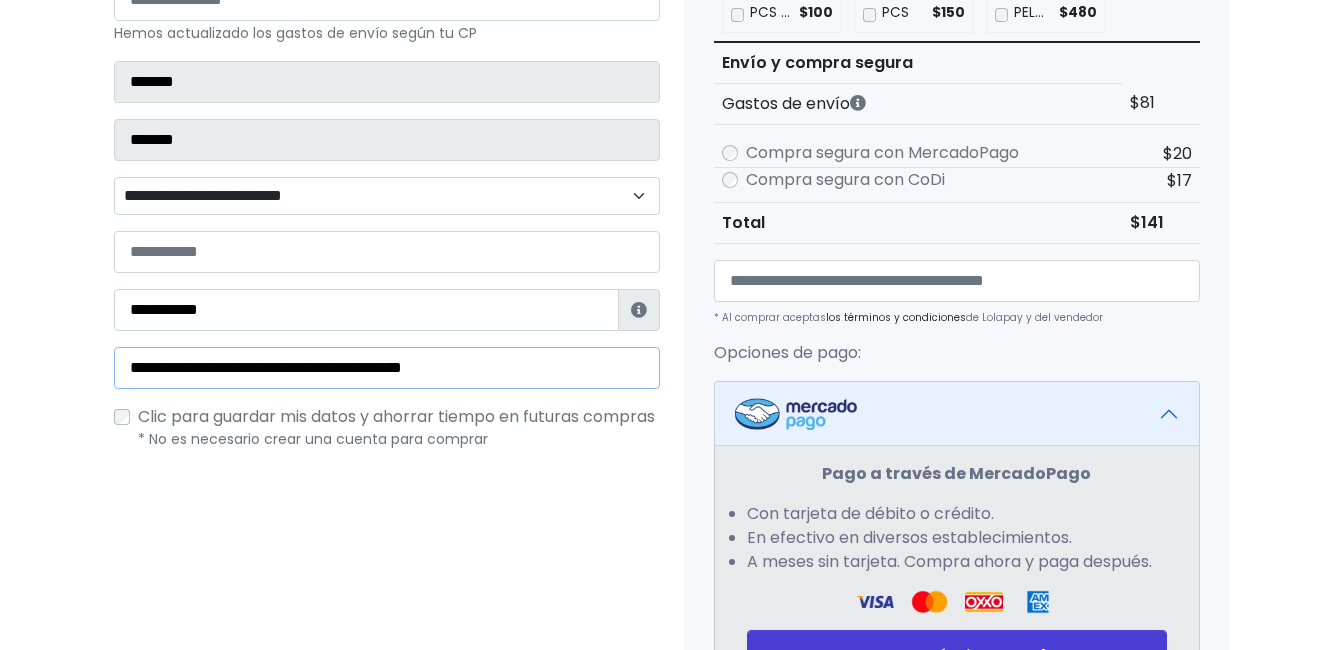 type on "**********" 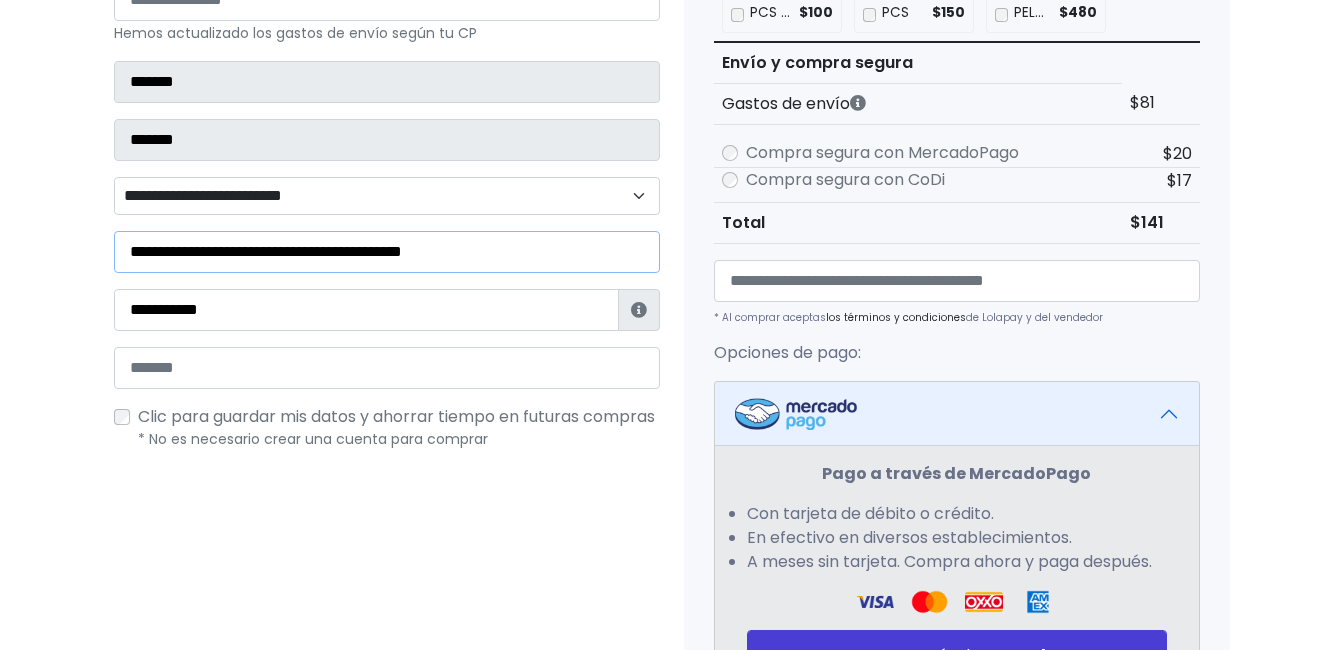type on "**********" 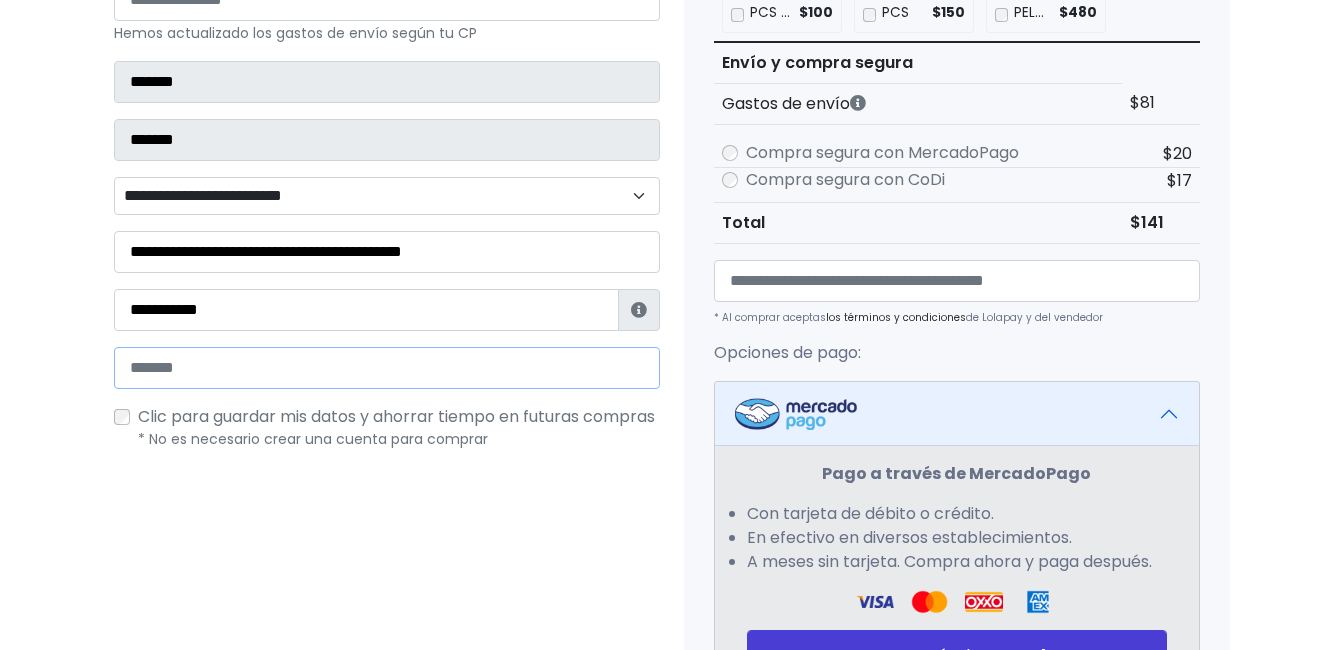 paste on "**********" 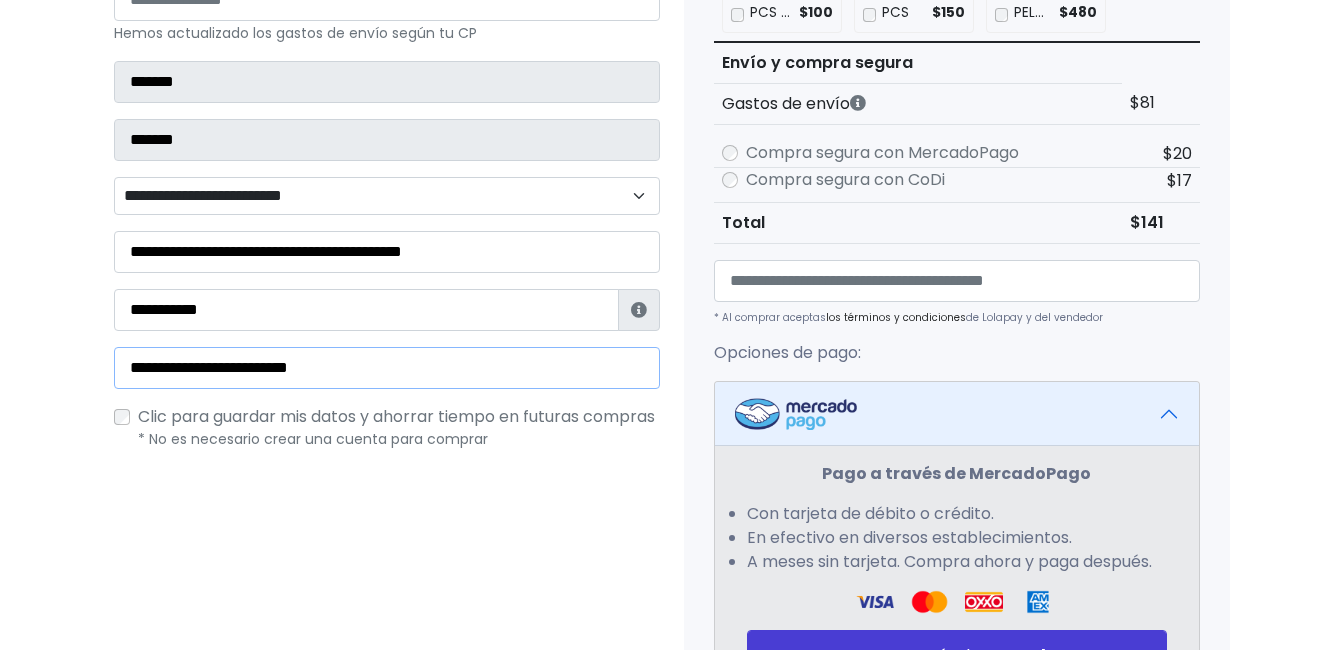 type on "**********" 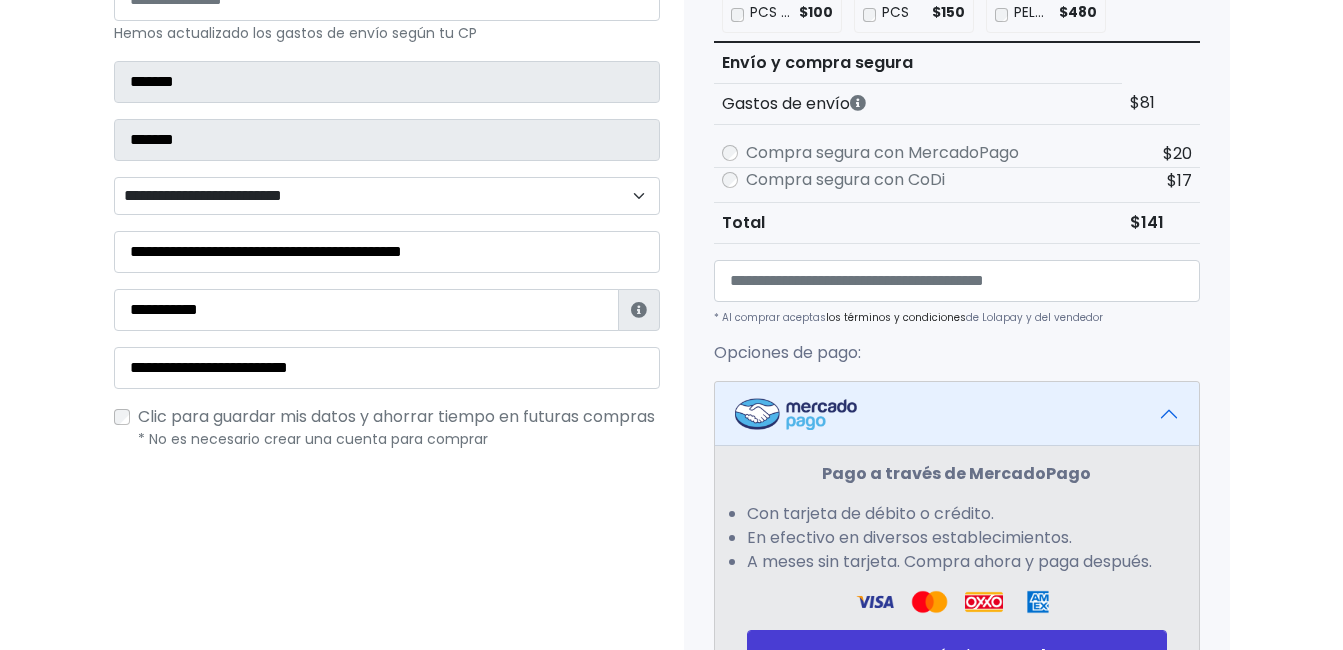 click on "Tienda de bapconleche
Checkout
¿Tienes cuenta?
Haz clic aquí para acceder
¿Olvidaste tu contraseña? Entrar" at bounding box center [671, 358] 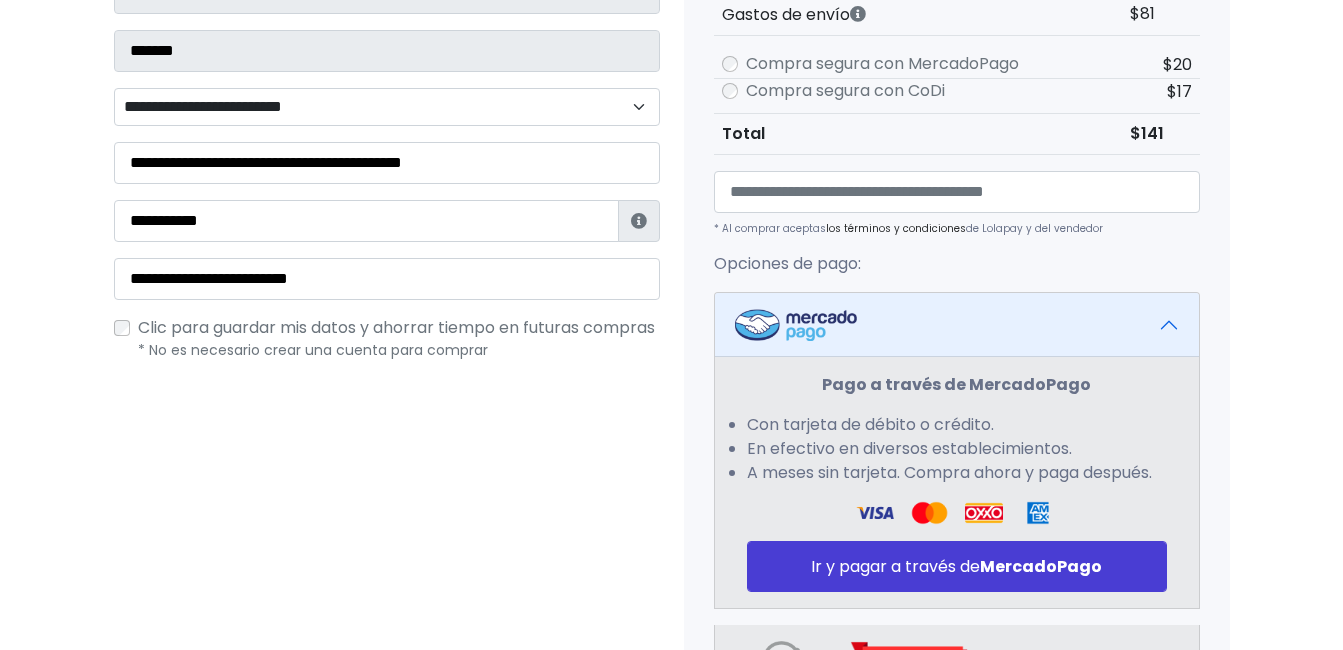 scroll, scrollTop: 600, scrollLeft: 0, axis: vertical 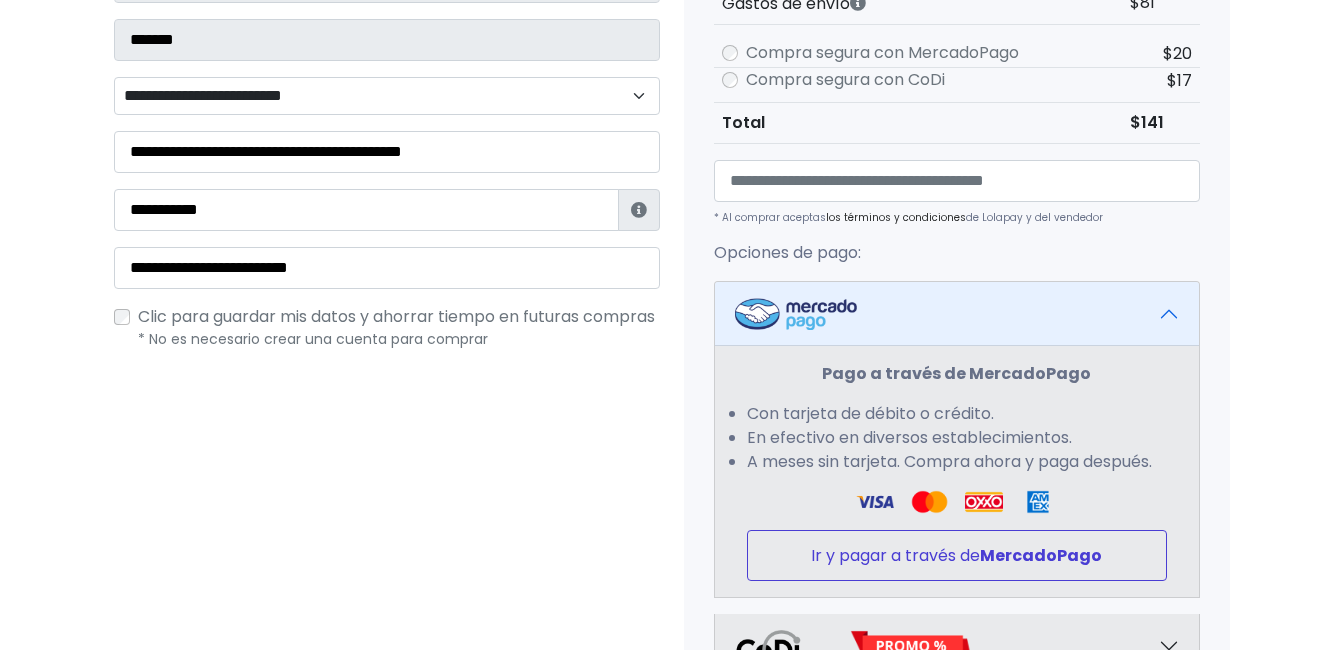 click on "Ir y pagar a través de  MercadoPago" at bounding box center [957, 555] 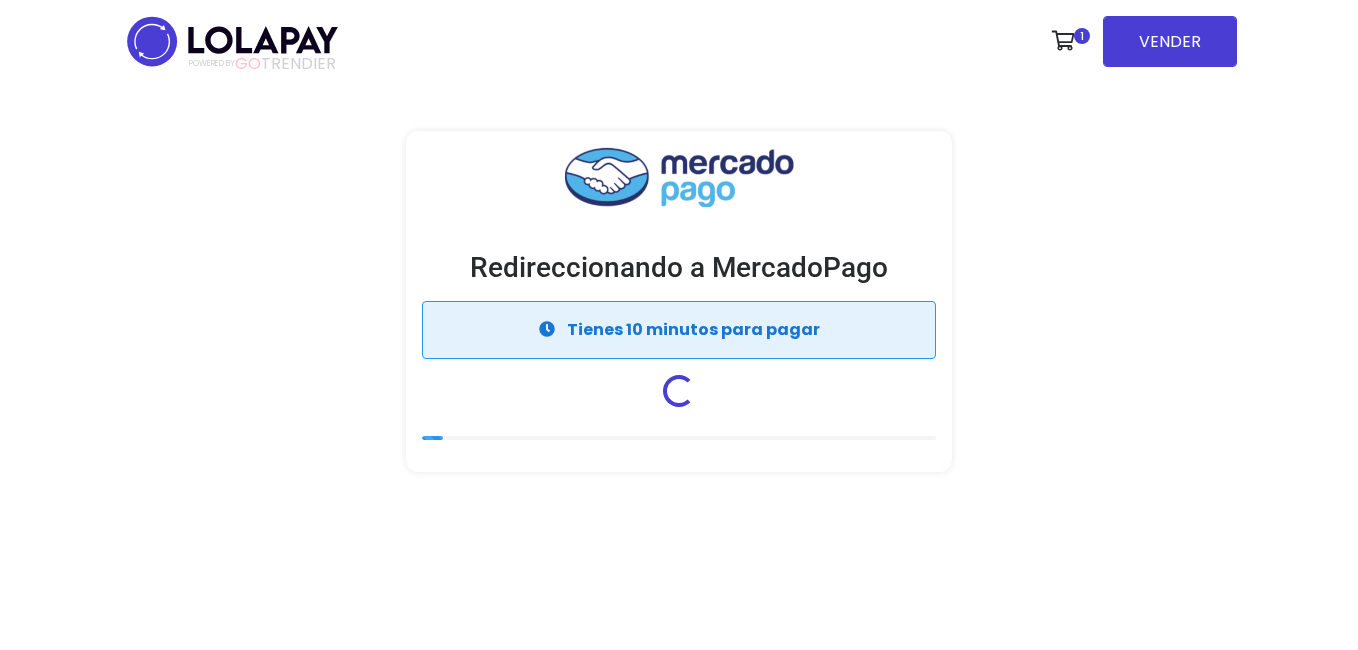 scroll, scrollTop: 0, scrollLeft: 0, axis: both 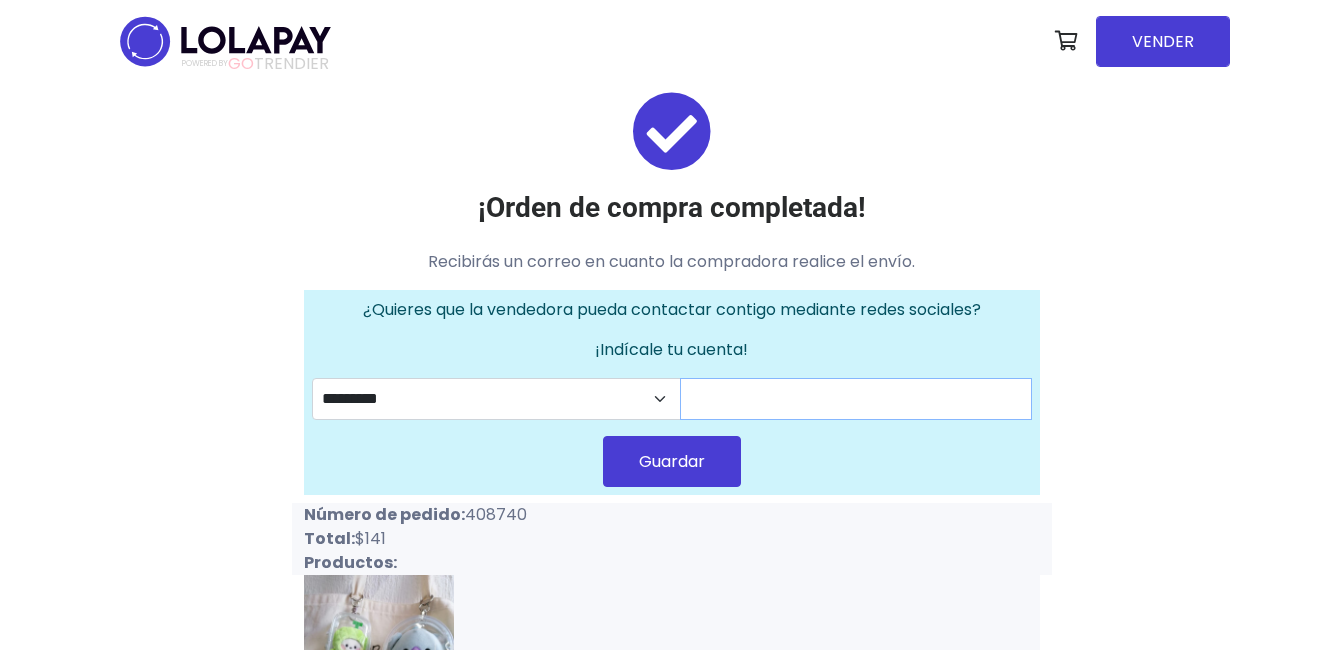 click at bounding box center [856, 399] 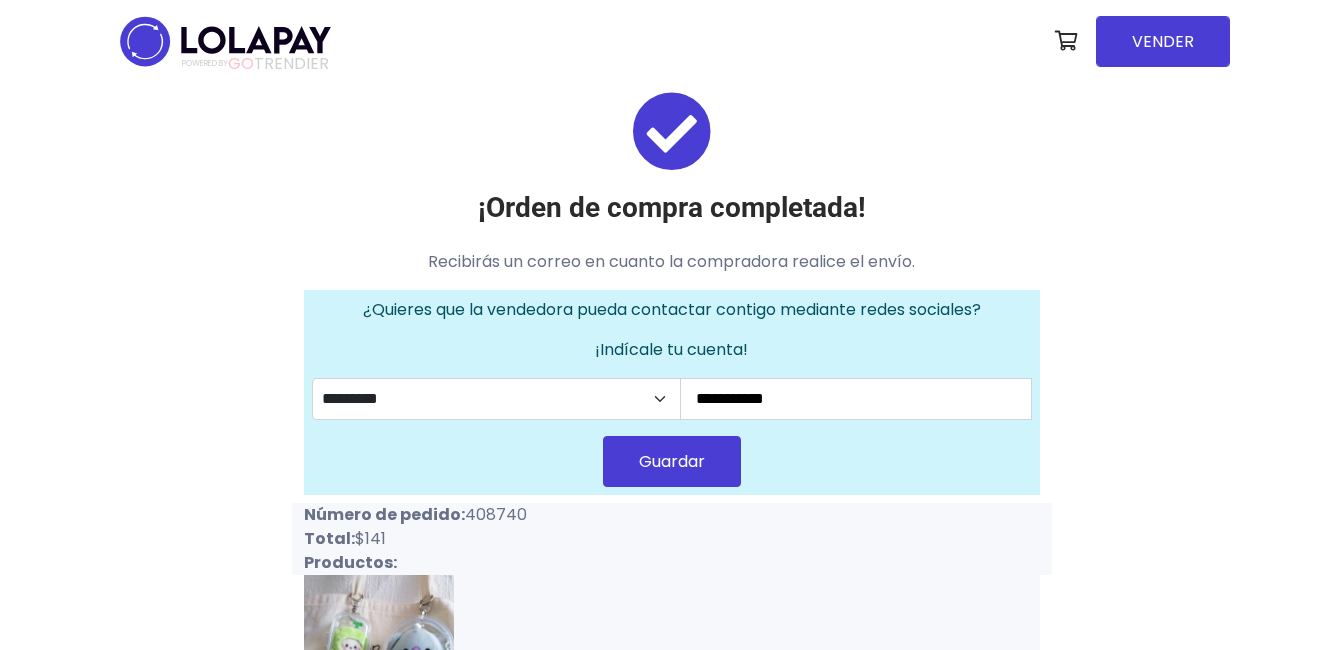 drag, startPoint x: 559, startPoint y: 502, endPoint x: 265, endPoint y: 508, distance: 294.06122 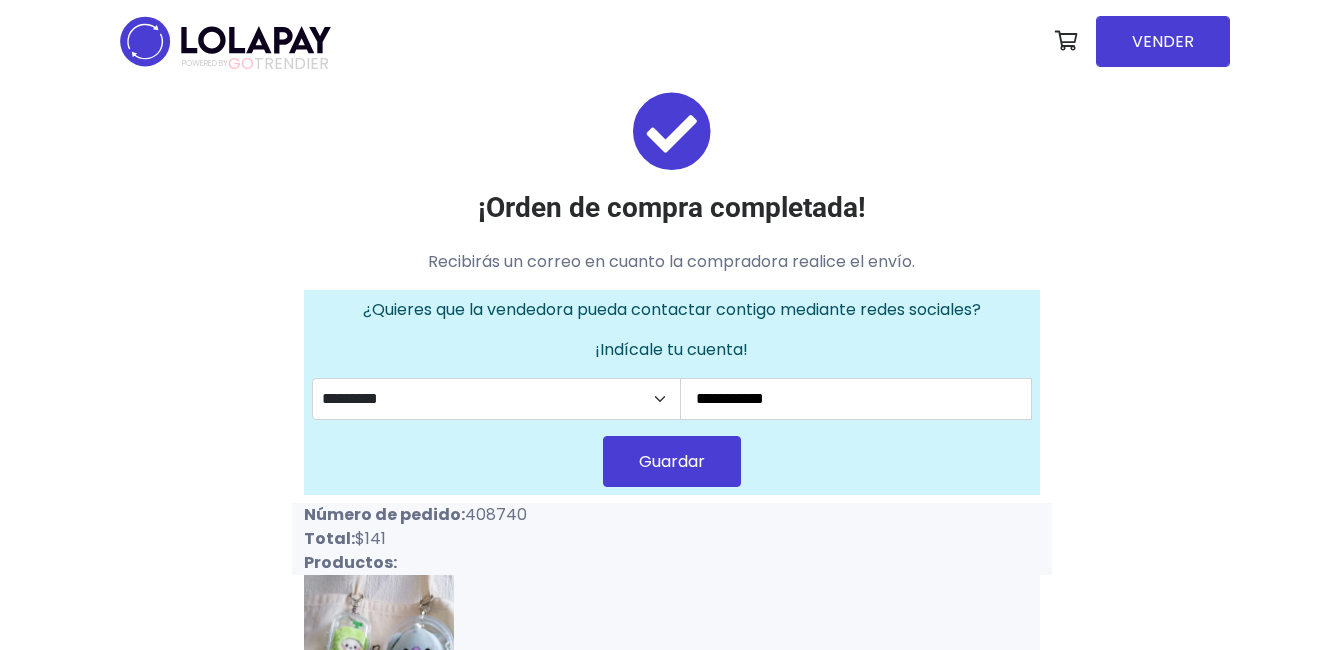 drag, startPoint x: 265, startPoint y: 508, endPoint x: 378, endPoint y: 517, distance: 113.35784 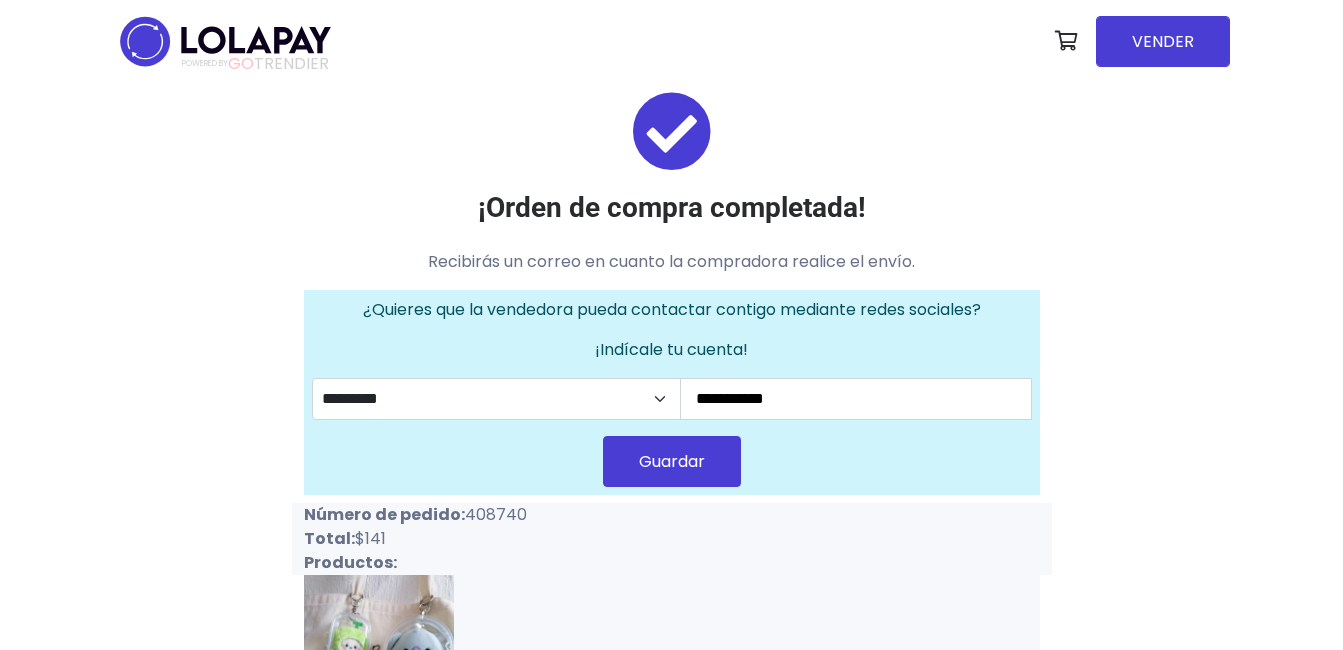 click on "Guardar" at bounding box center [672, 461] 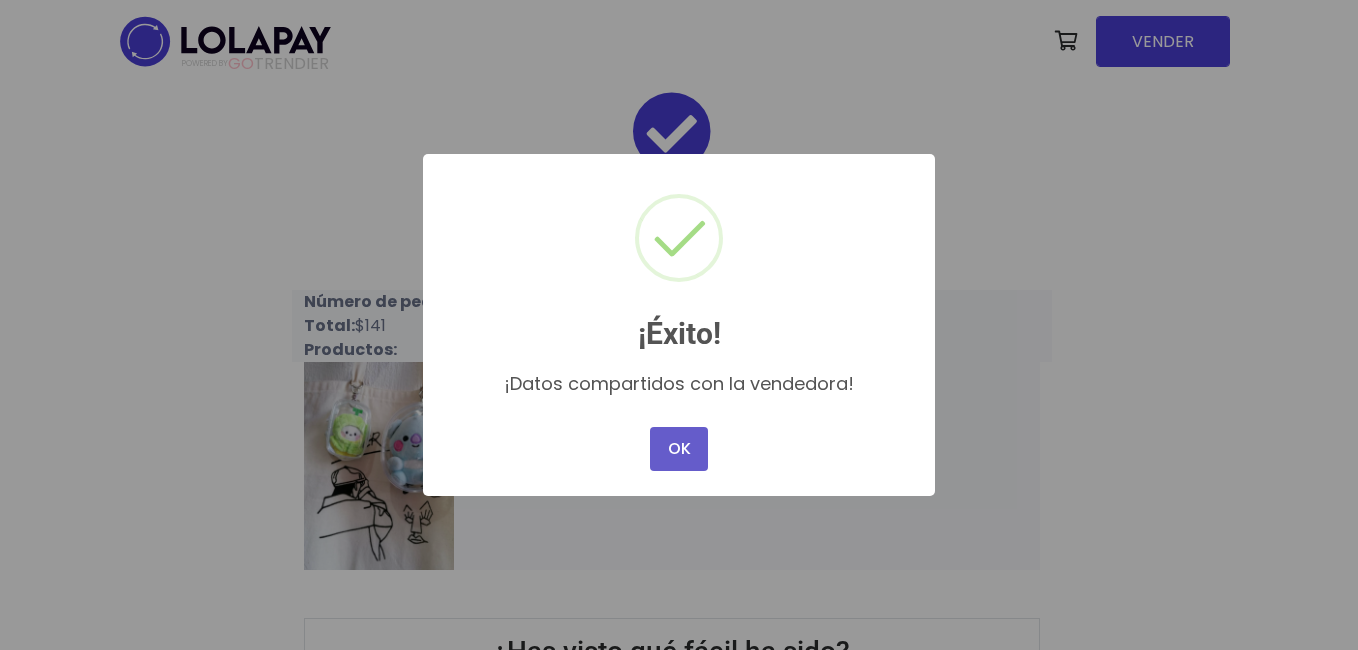 click on "OK" at bounding box center [679, 449] 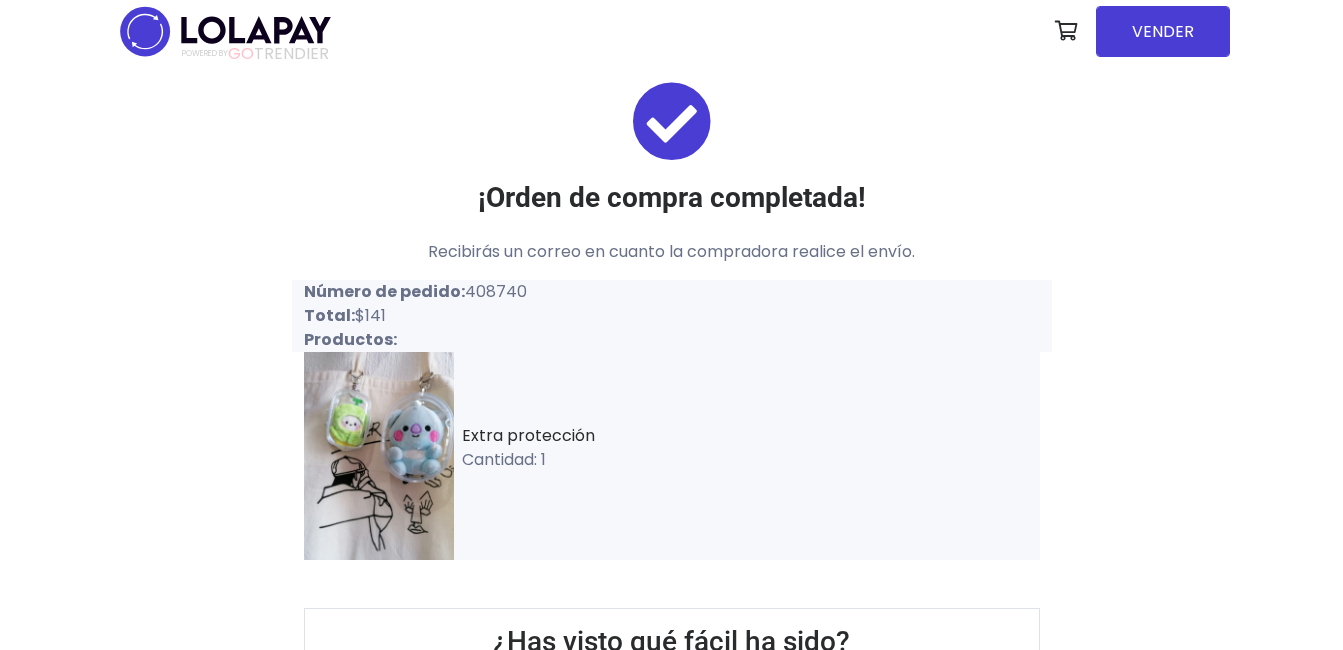 scroll, scrollTop: 0, scrollLeft: 0, axis: both 